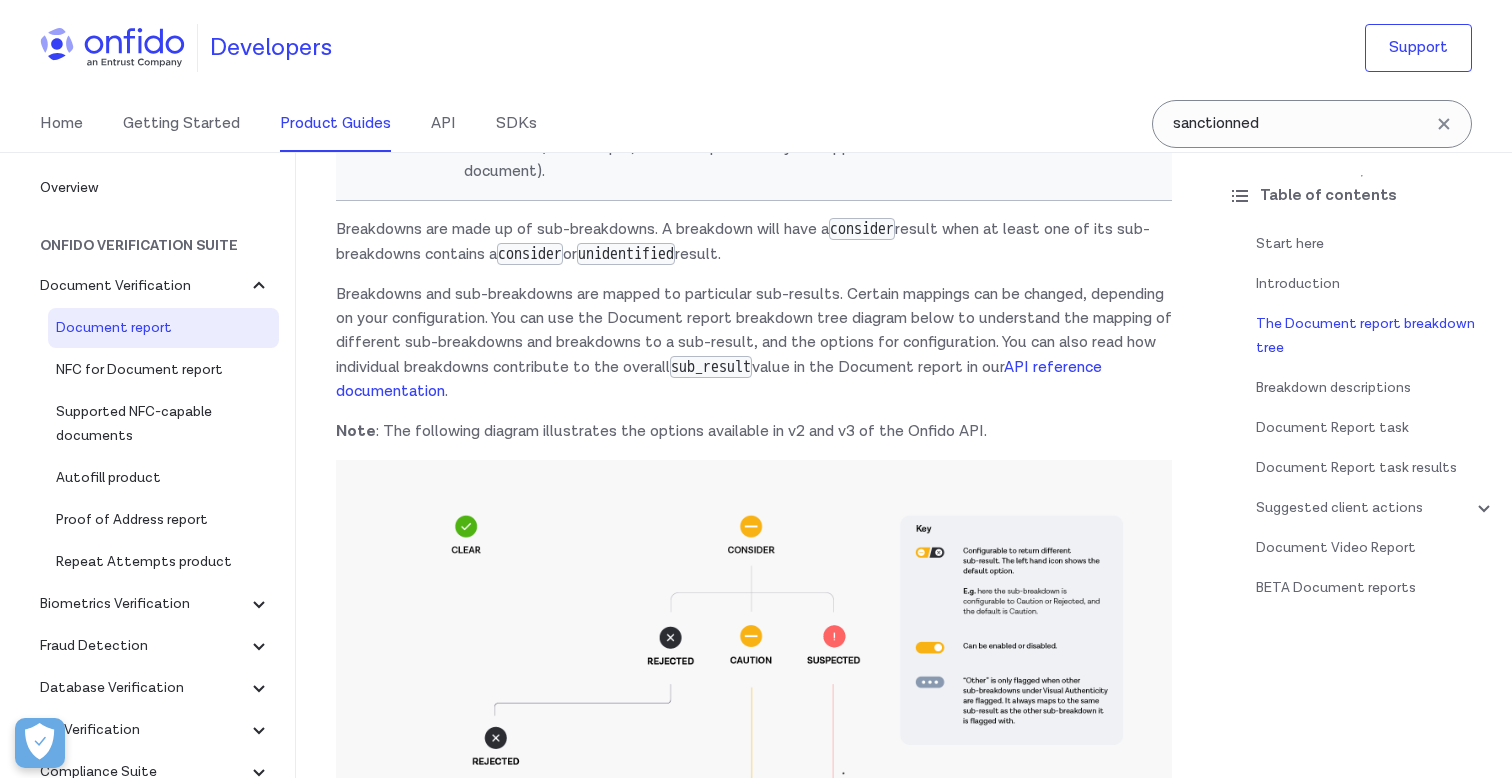 scroll, scrollTop: 0, scrollLeft: 0, axis: both 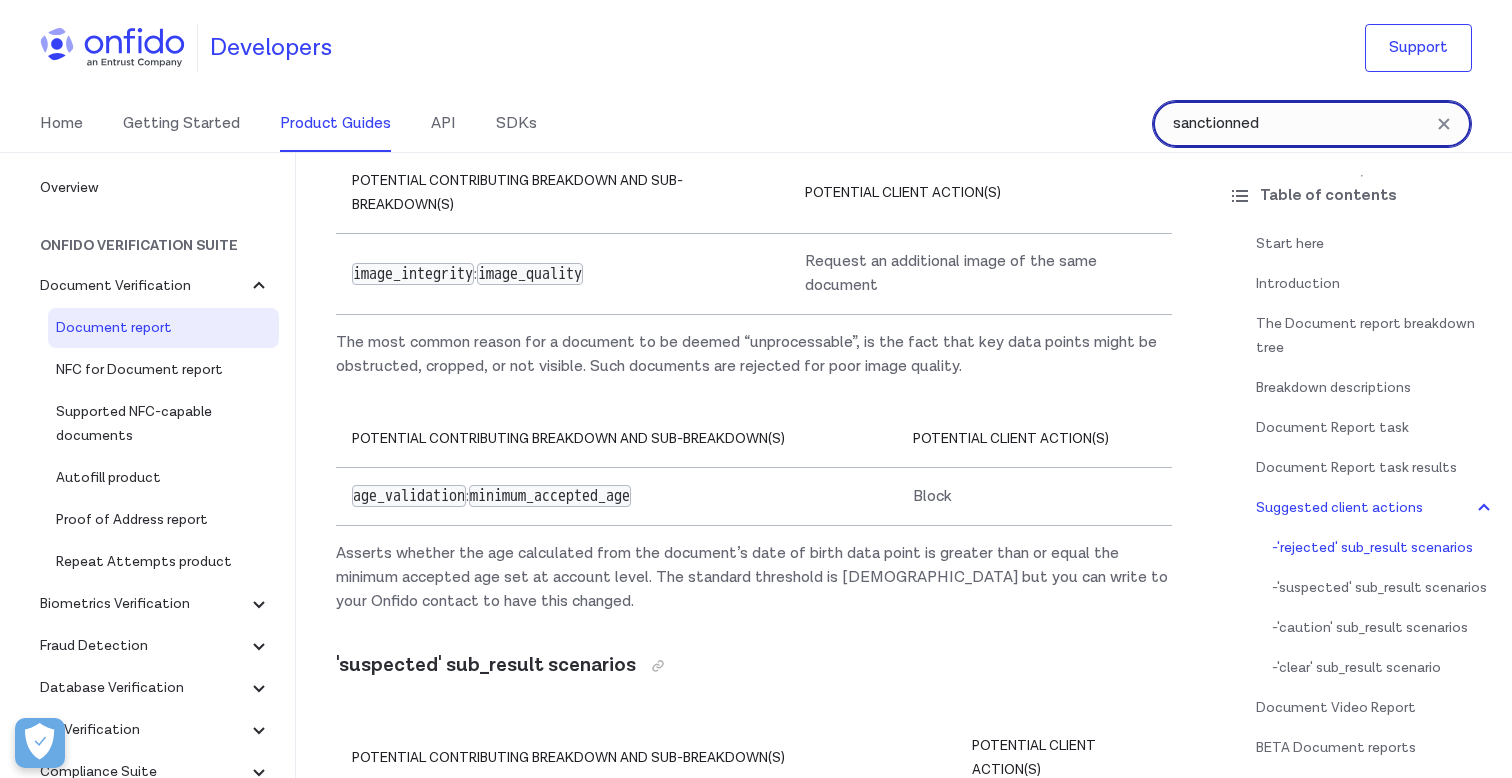 click on "sanctionned" at bounding box center [1312, 124] 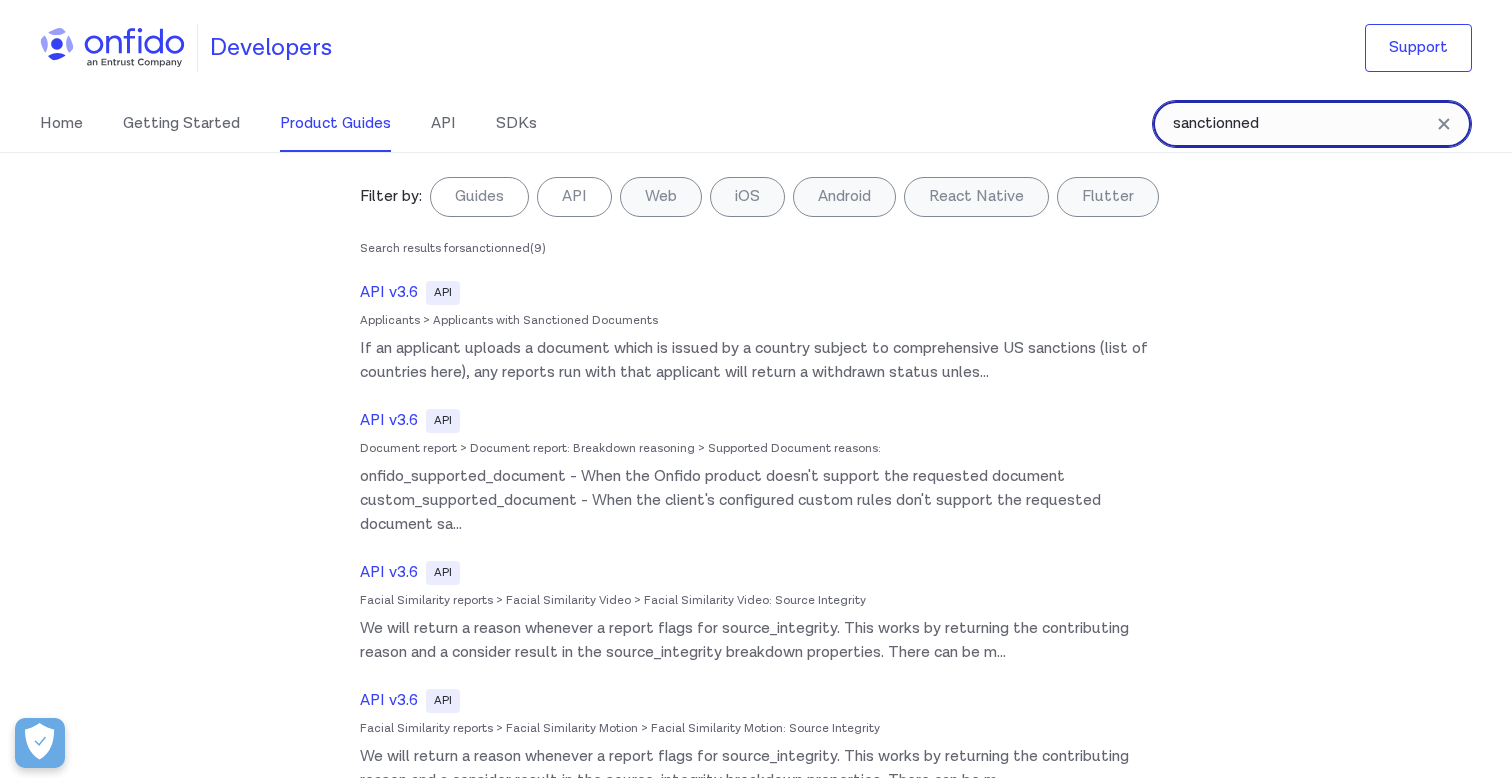 click on "sanctionned" at bounding box center [1312, 124] 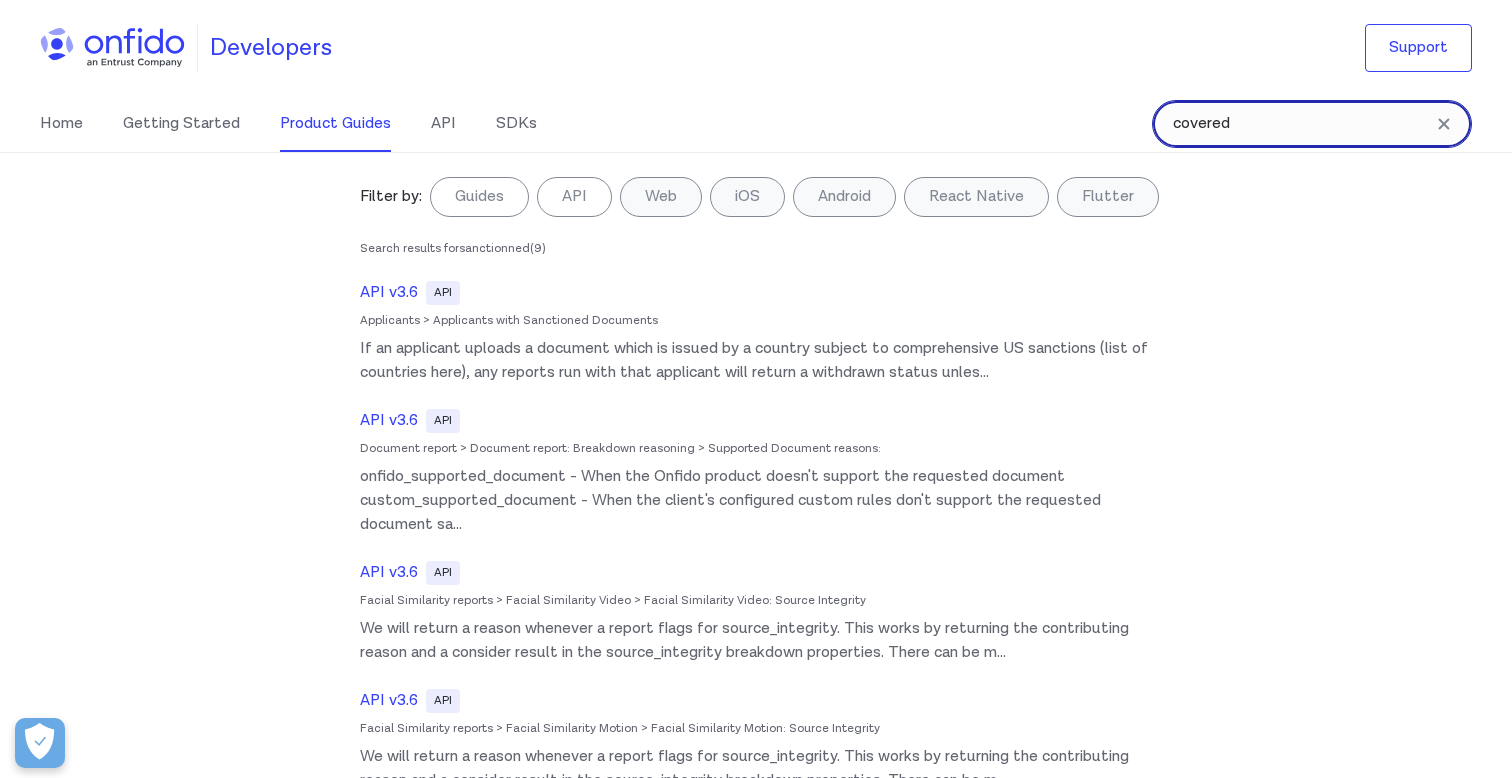 type on "covered" 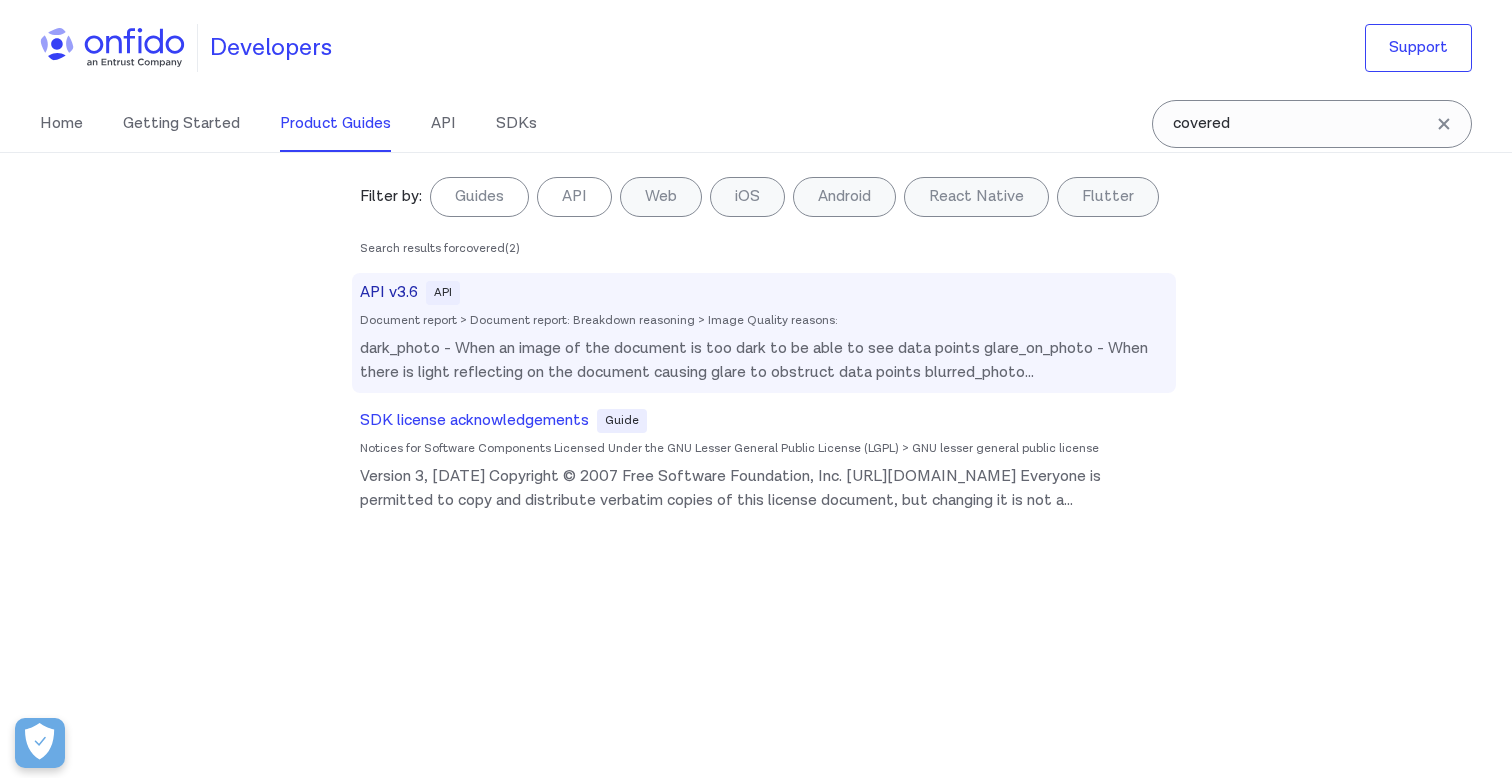 click on "API v3.6" at bounding box center [389, 293] 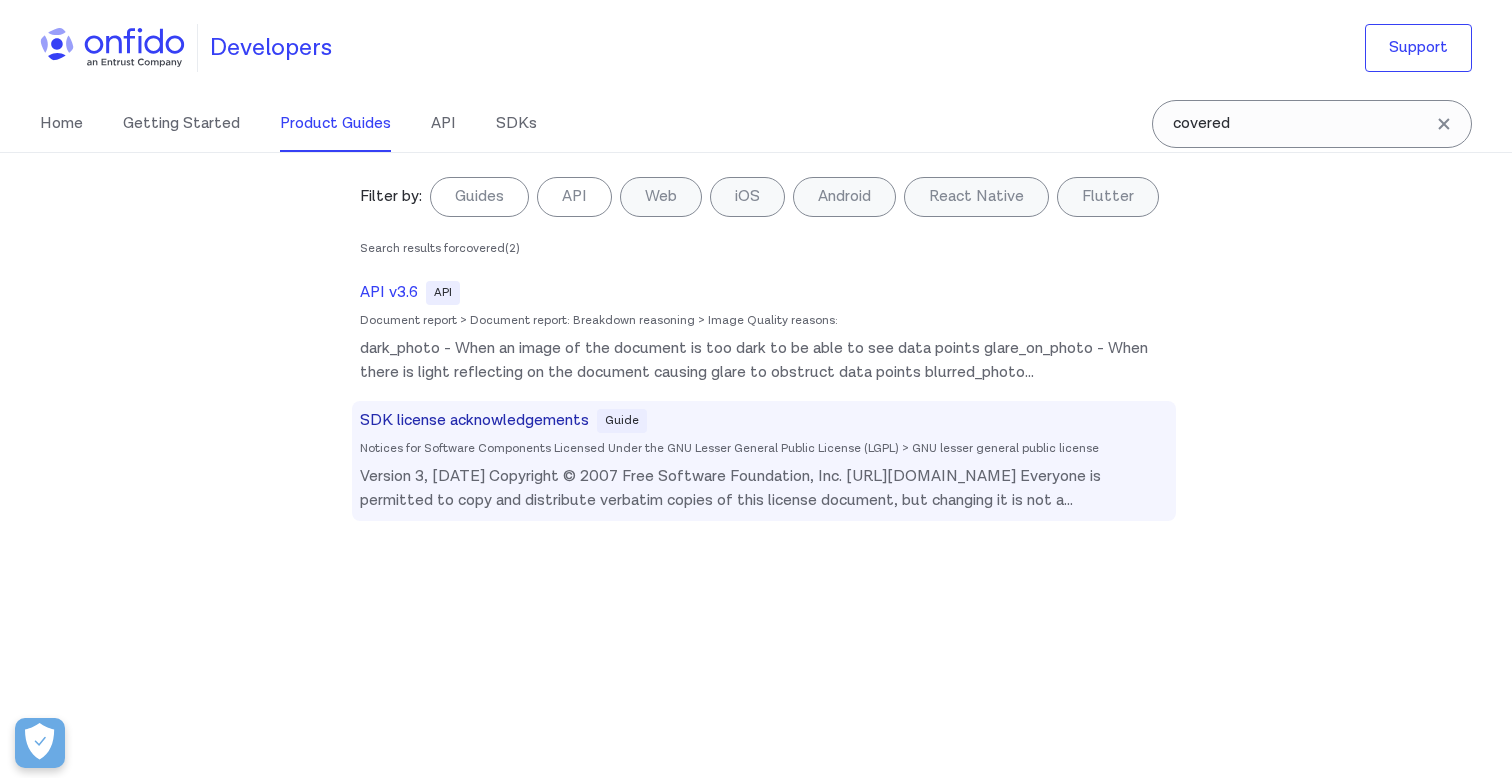 select on "http" 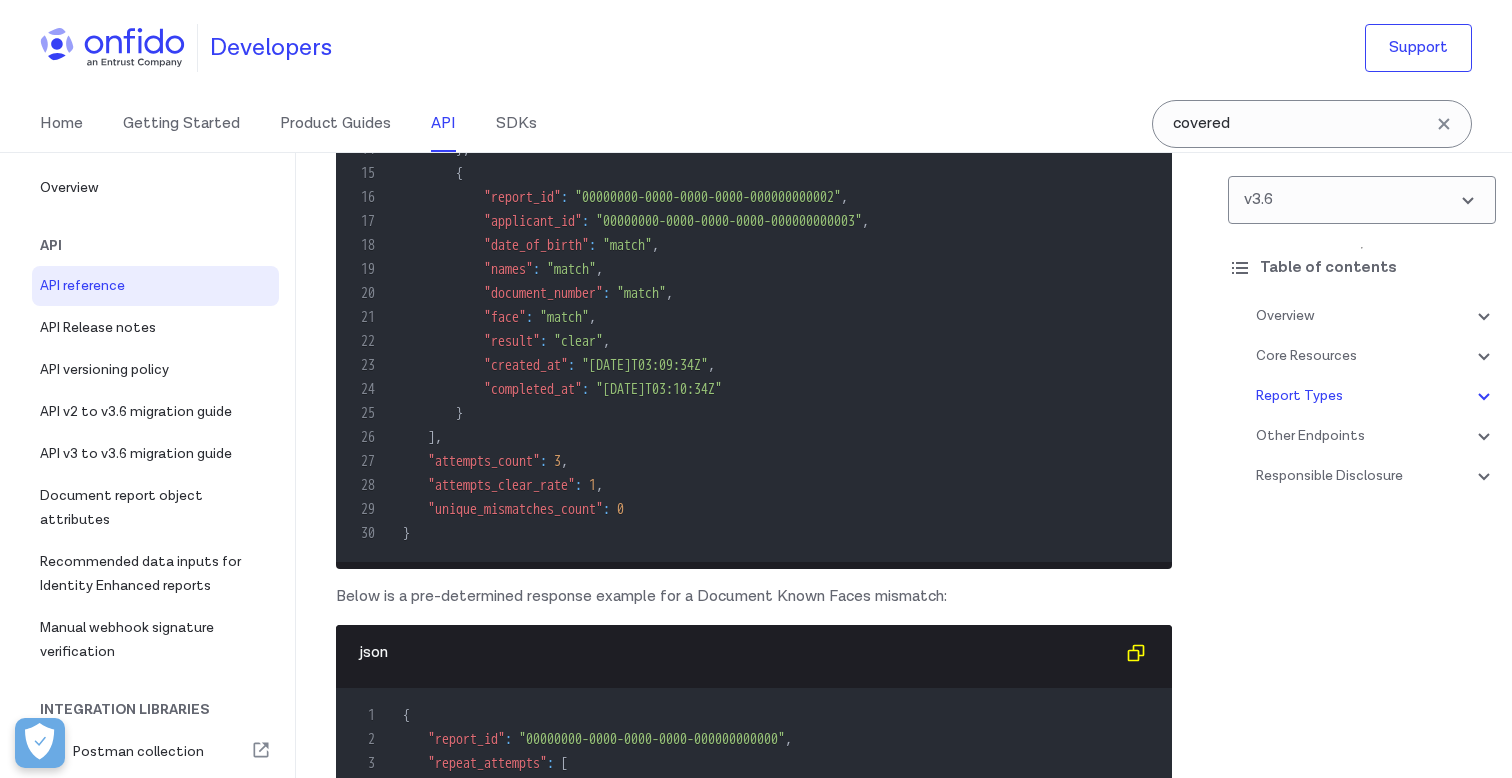 select on "3.6.0" 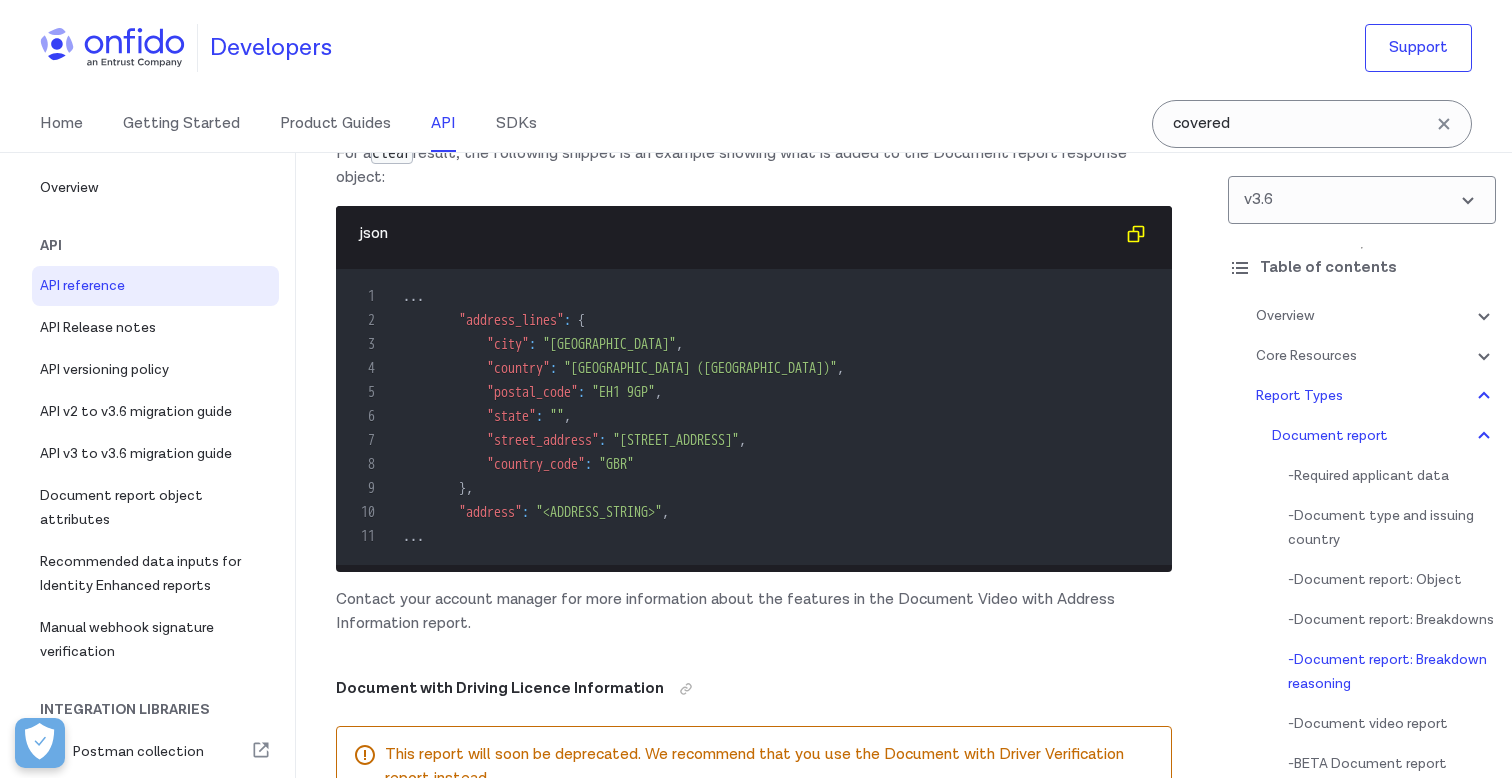 scroll, scrollTop: 96972, scrollLeft: 0, axis: vertical 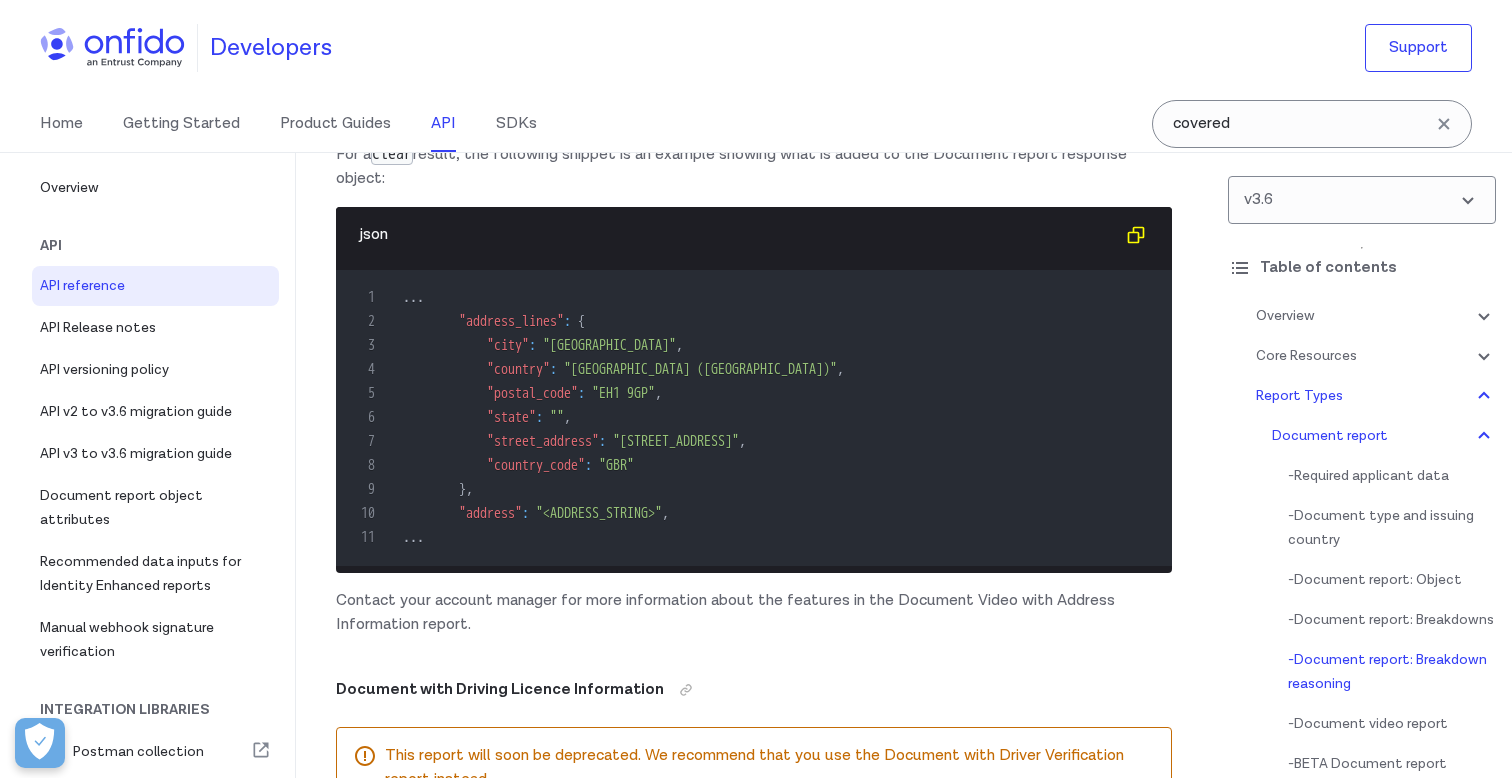 click at bounding box center [533, -3394] 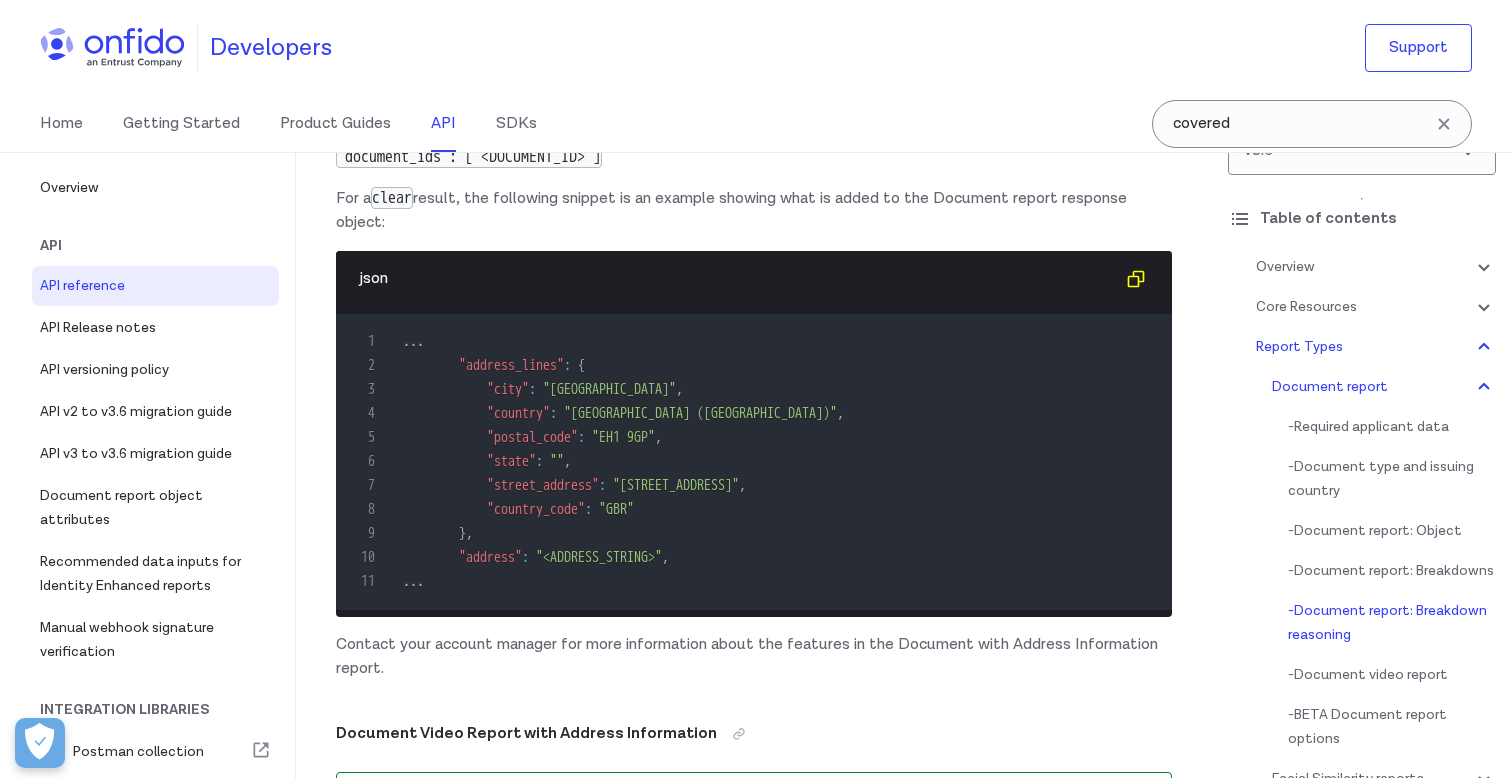 scroll, scrollTop: 95940, scrollLeft: 0, axis: vertical 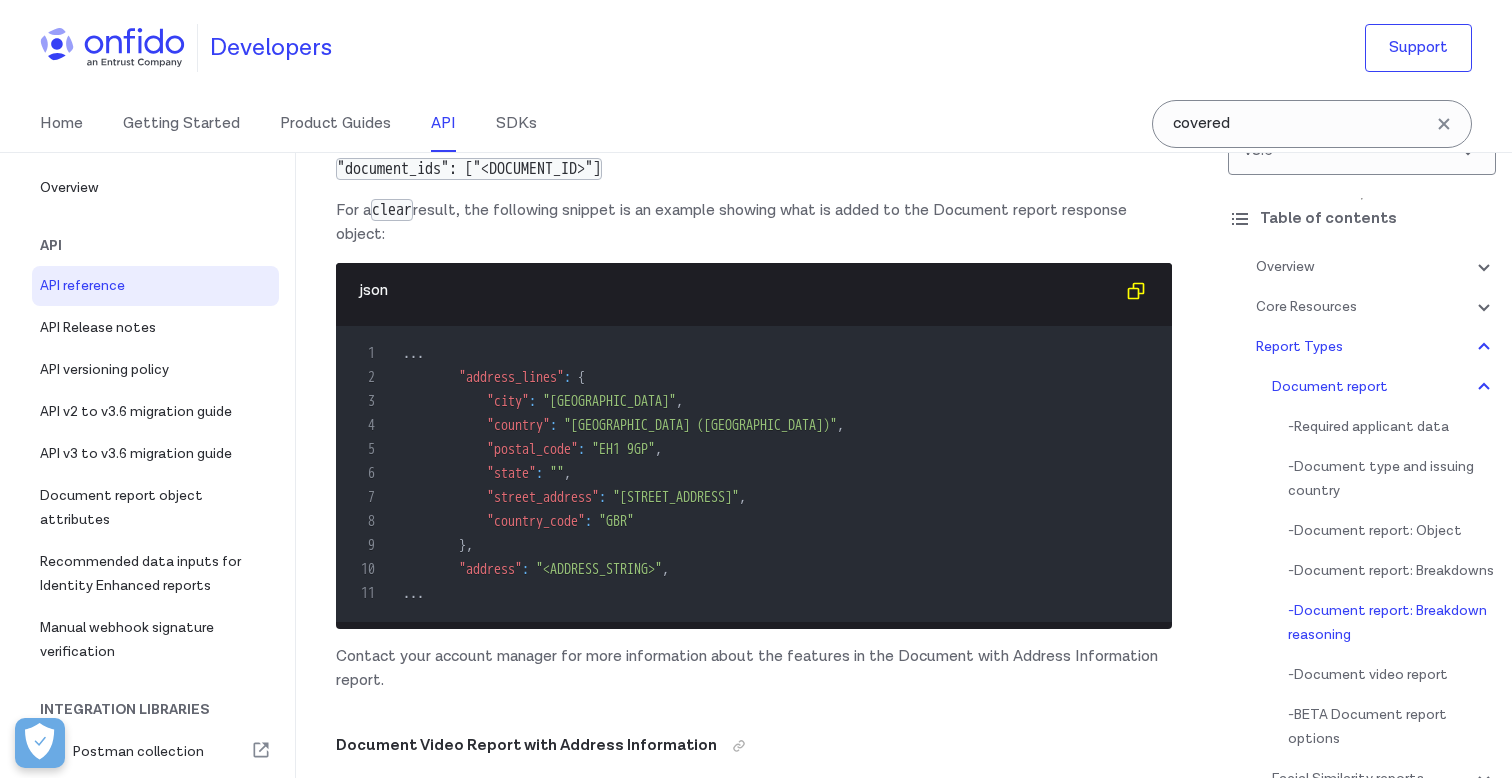 drag, startPoint x: 686, startPoint y: 405, endPoint x: 327, endPoint y: 357, distance: 362.1947 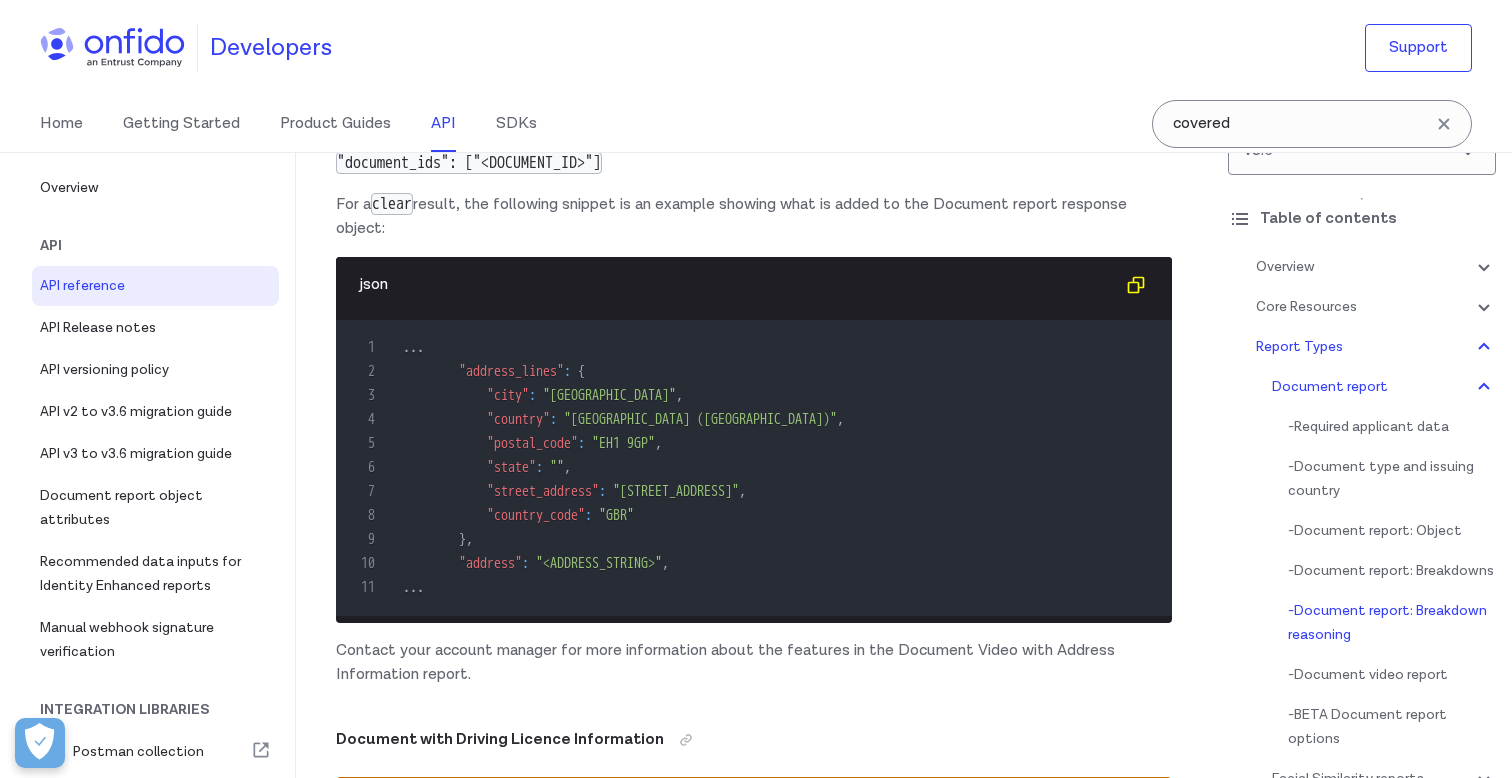 scroll, scrollTop: 97137, scrollLeft: 0, axis: vertical 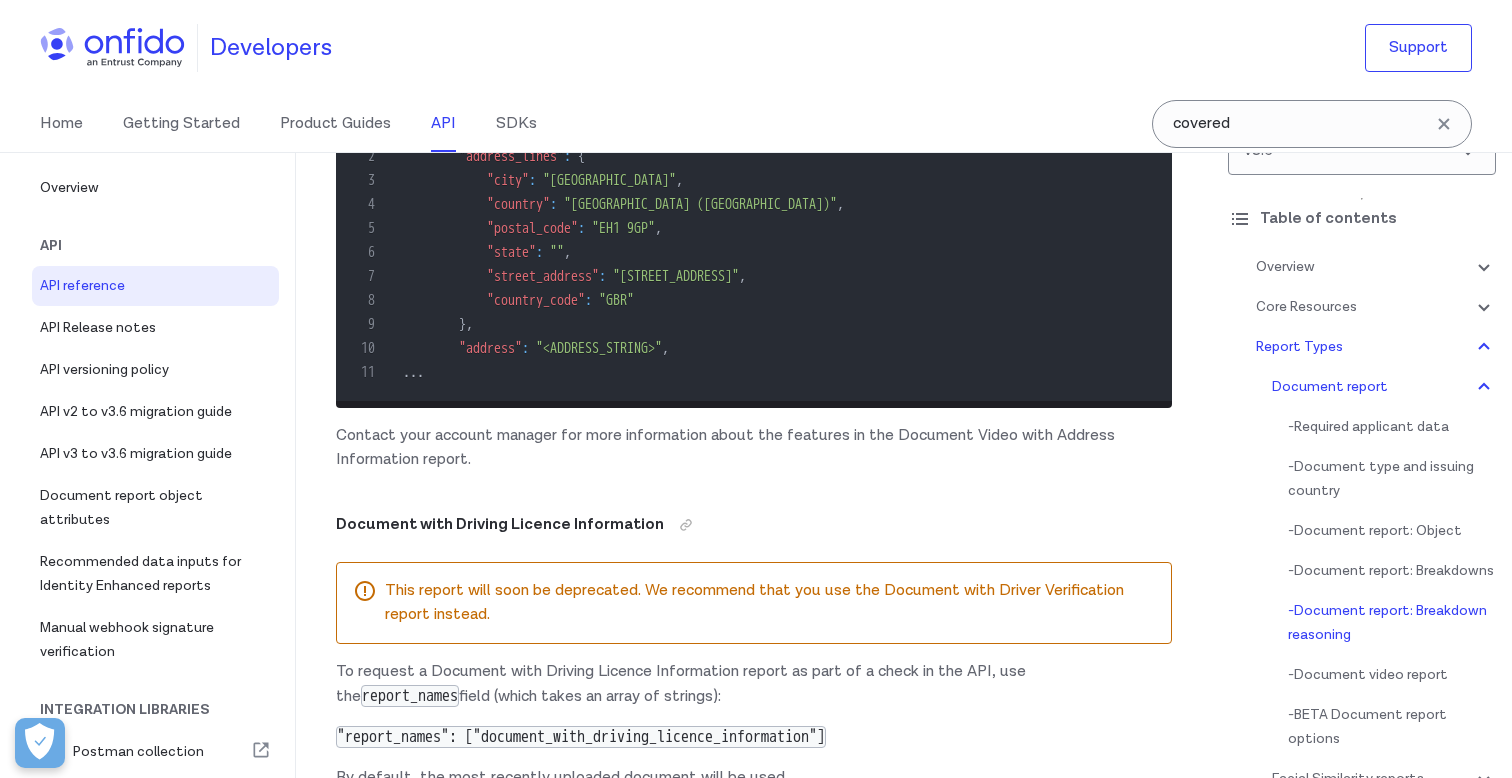 drag, startPoint x: 560, startPoint y: 418, endPoint x: 315, endPoint y: 362, distance: 251.31853 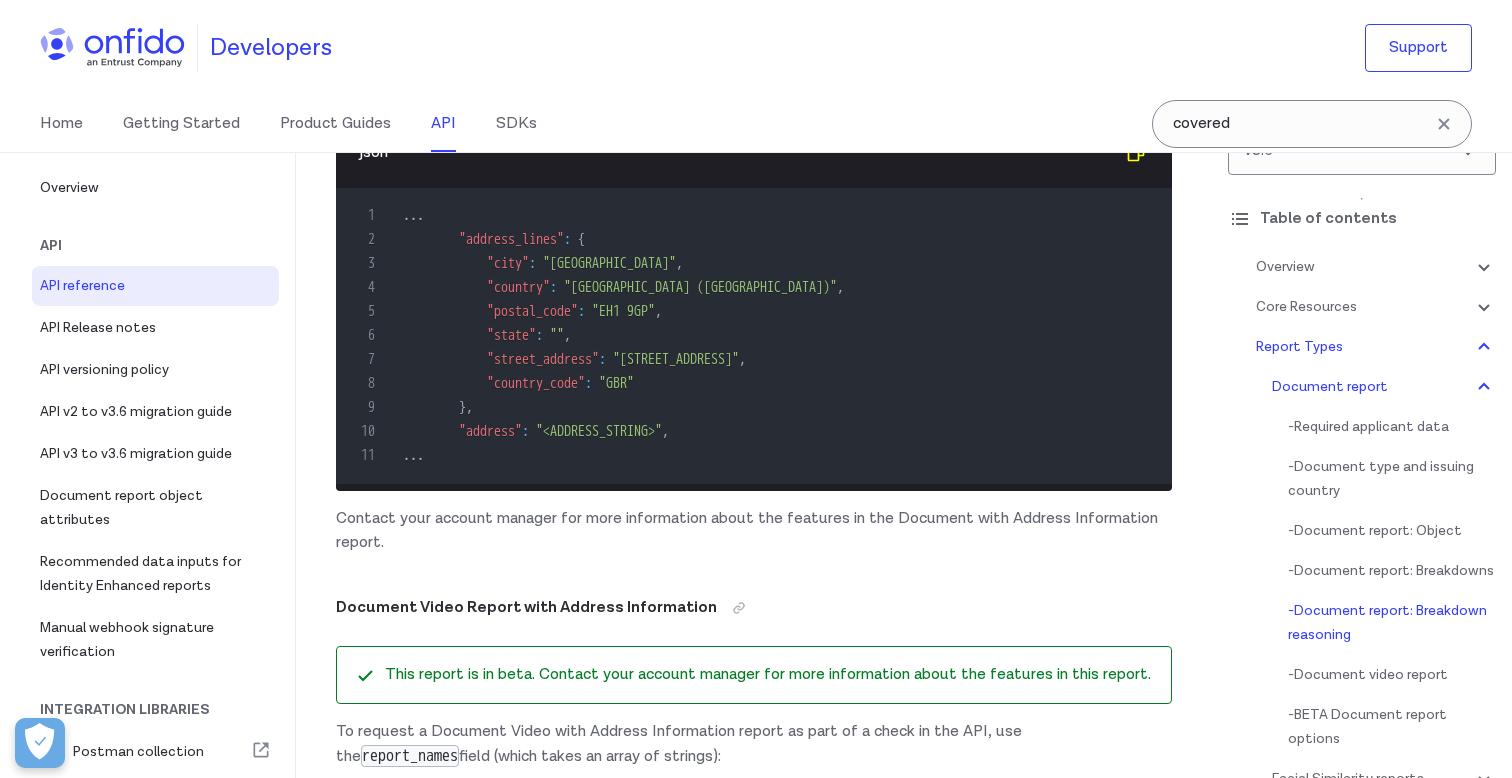 scroll, scrollTop: 96062, scrollLeft: 0, axis: vertical 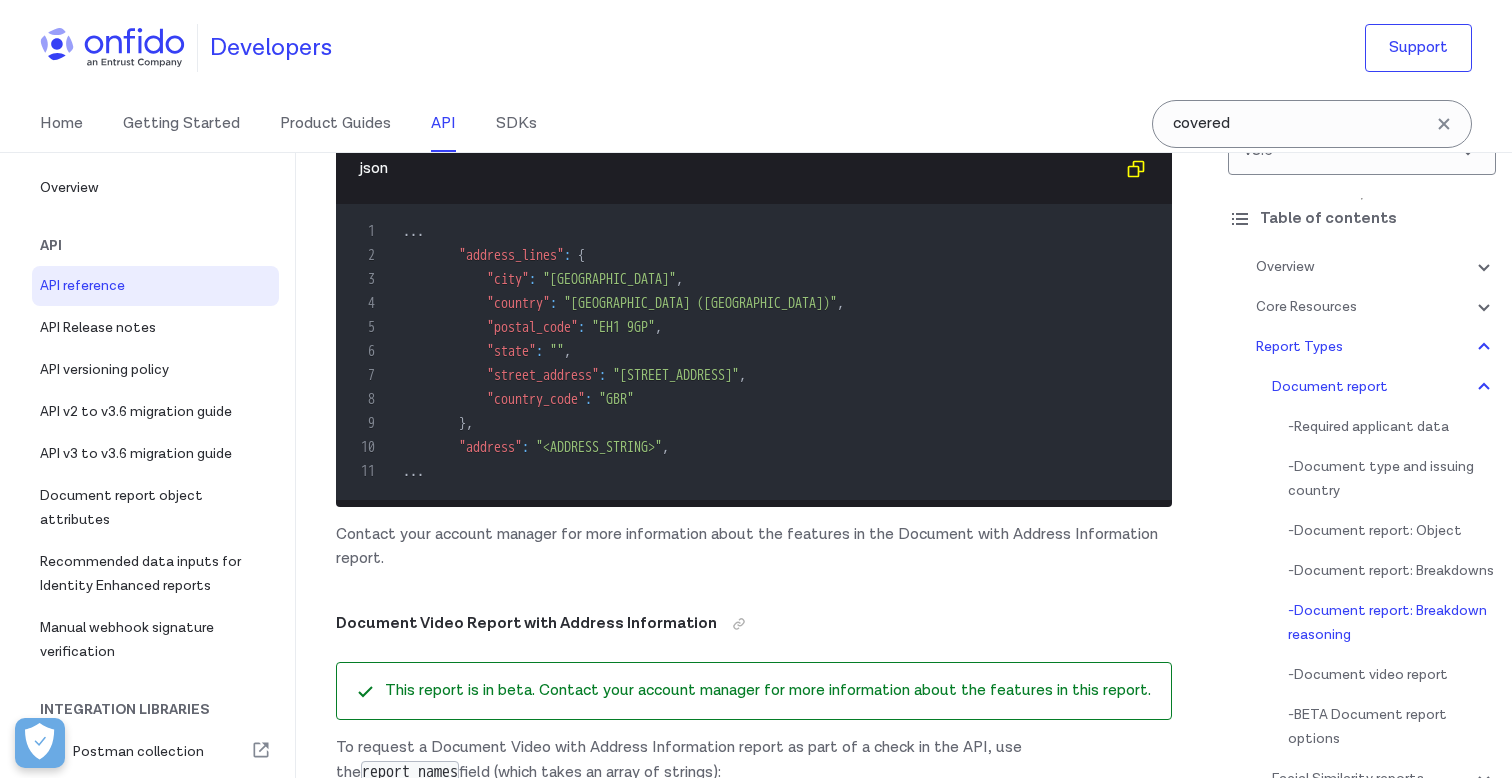 copy on "obscured_data_points  - This refers to when data points are obscured to the point that we cannot confirm if the fonts match the expected ones obscured_security_features  - This refers to whenever a critical security feature is obscured. This can also refer to when the holder's wet signature, necessary for the document to be valid, is not present" 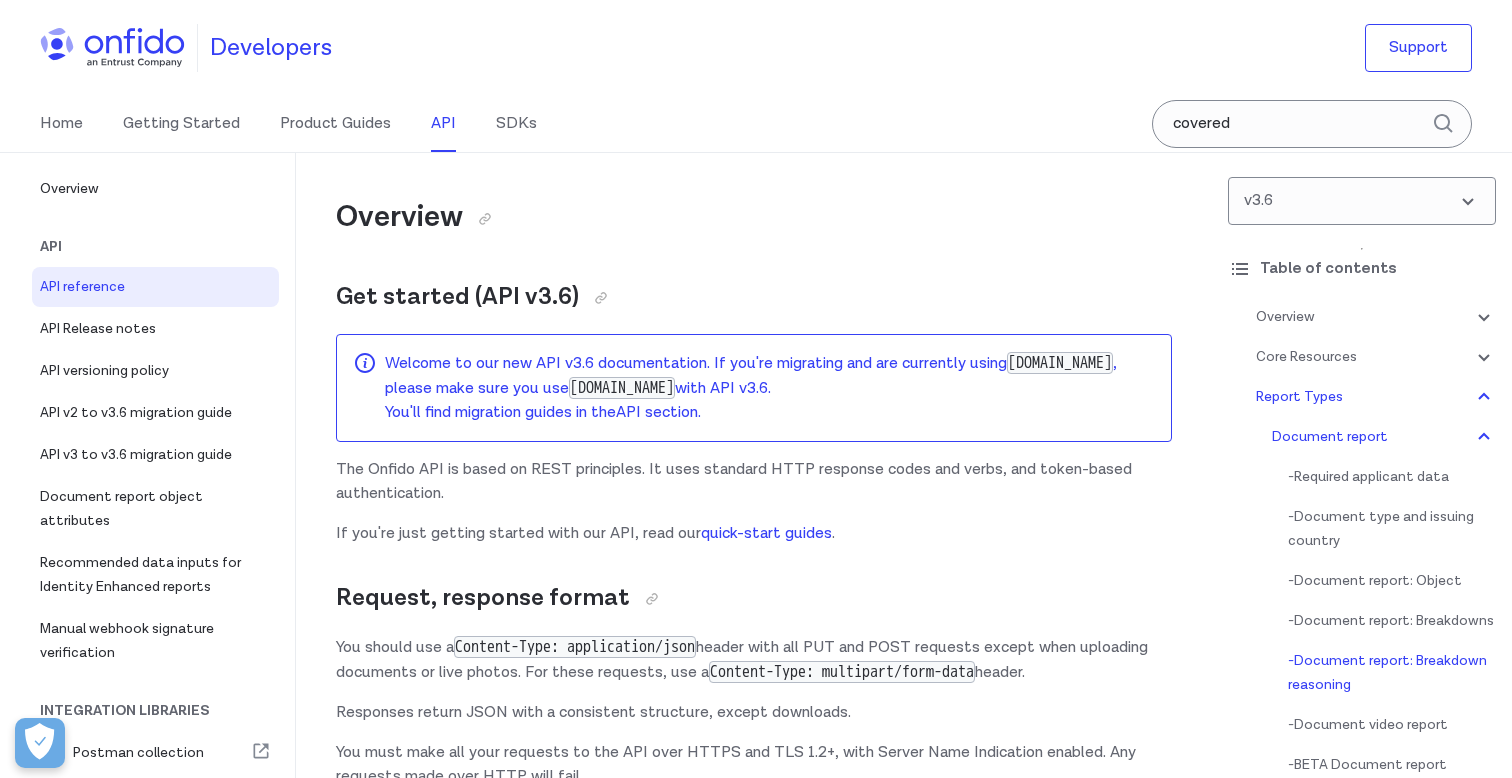 scroll, scrollTop: 96139, scrollLeft: 0, axis: vertical 